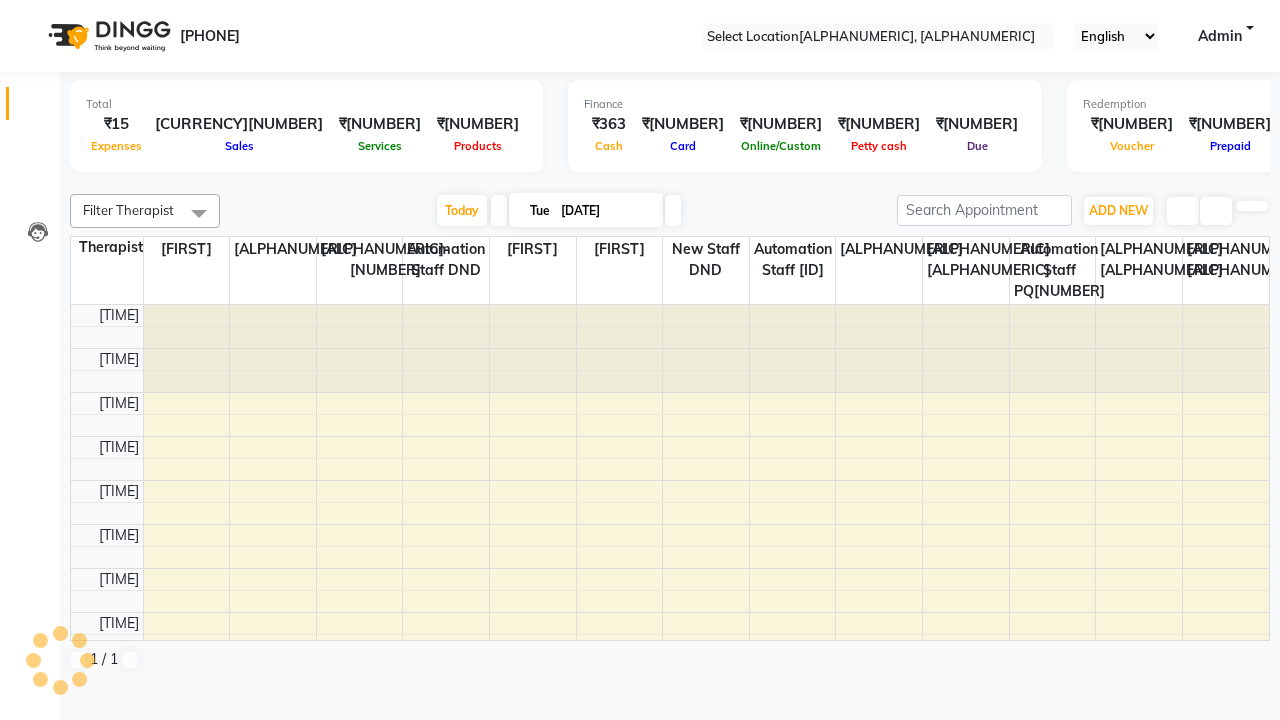 scroll, scrollTop: 0, scrollLeft: 0, axis: both 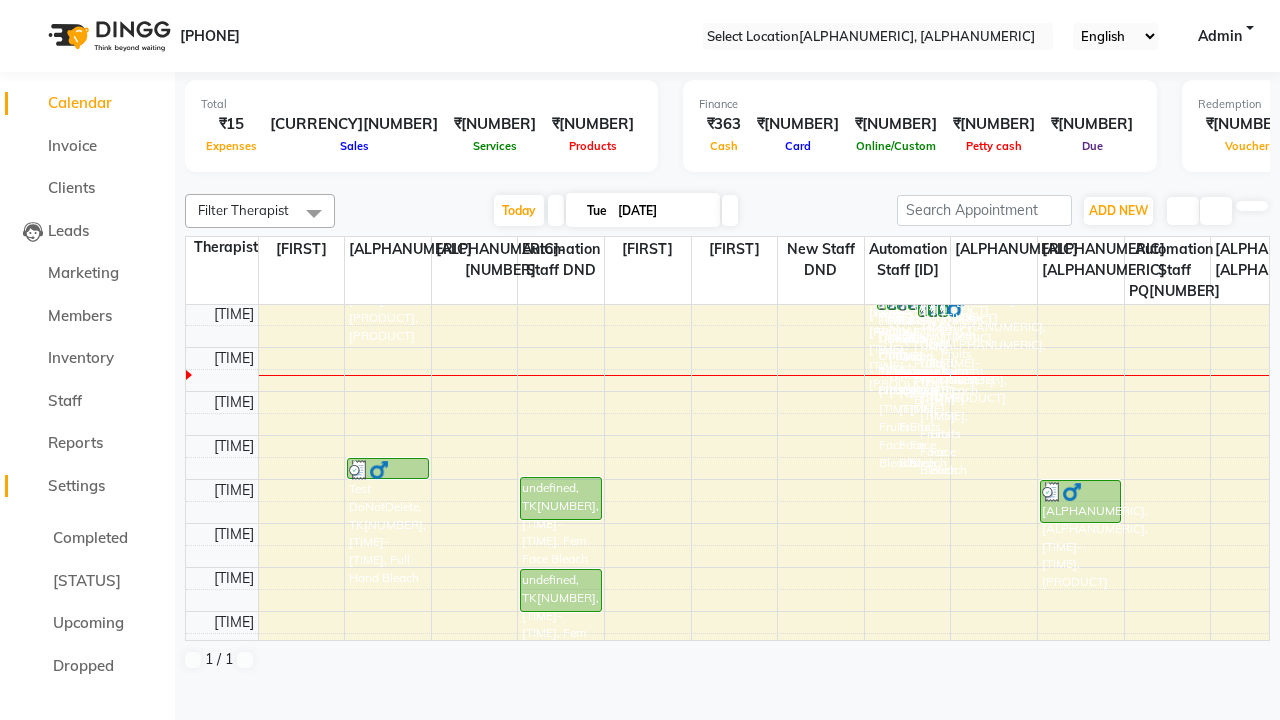 click on "Settings" at bounding box center [76, 485] 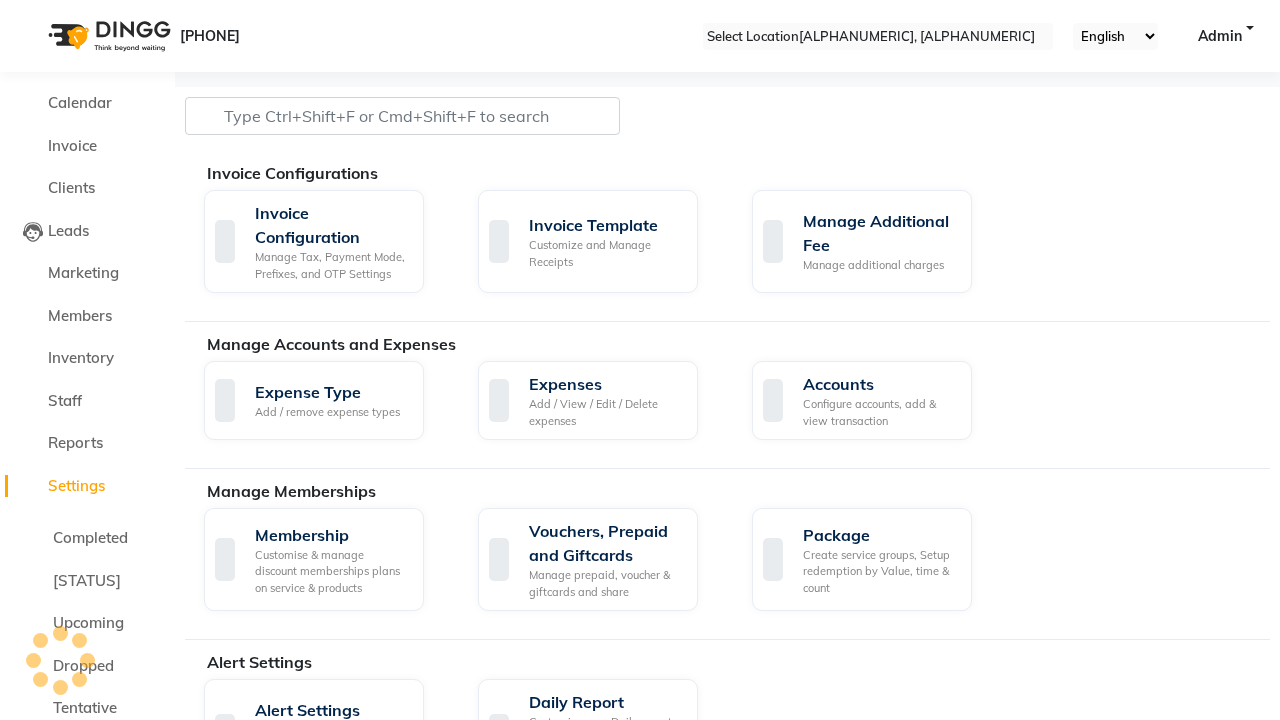 click at bounding box center (31, 8) 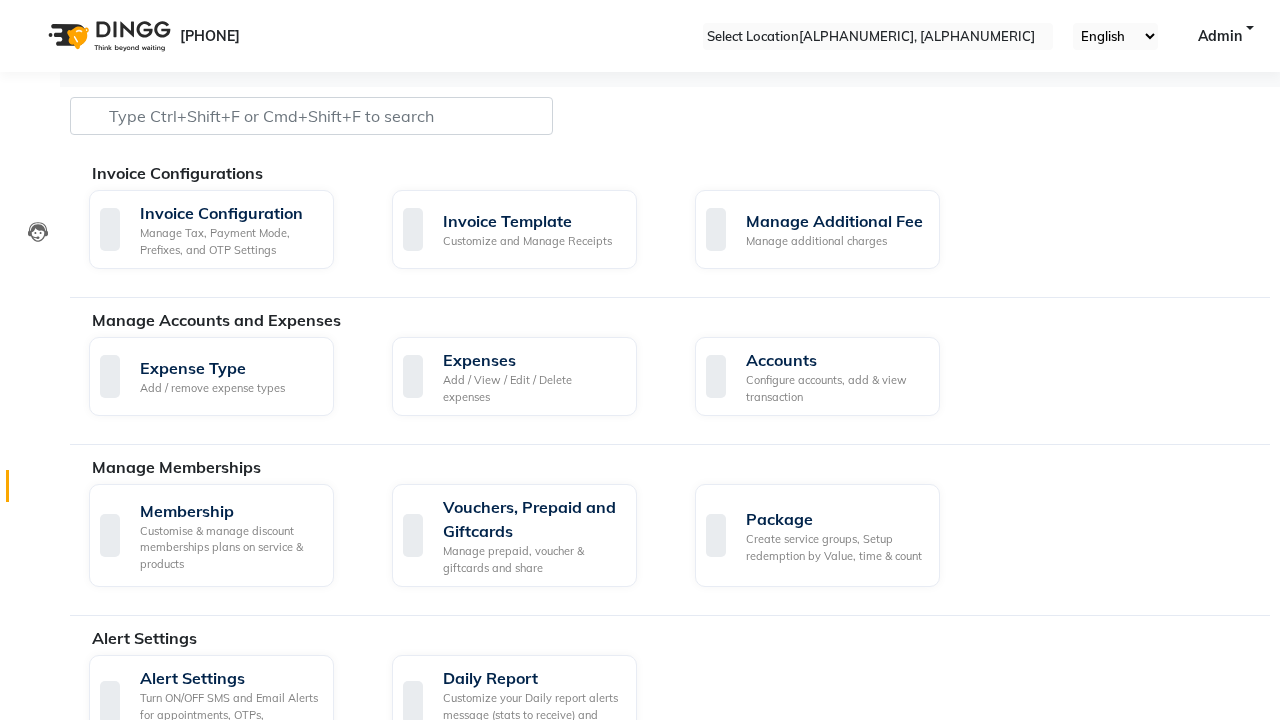 click at bounding box center [38, 491] 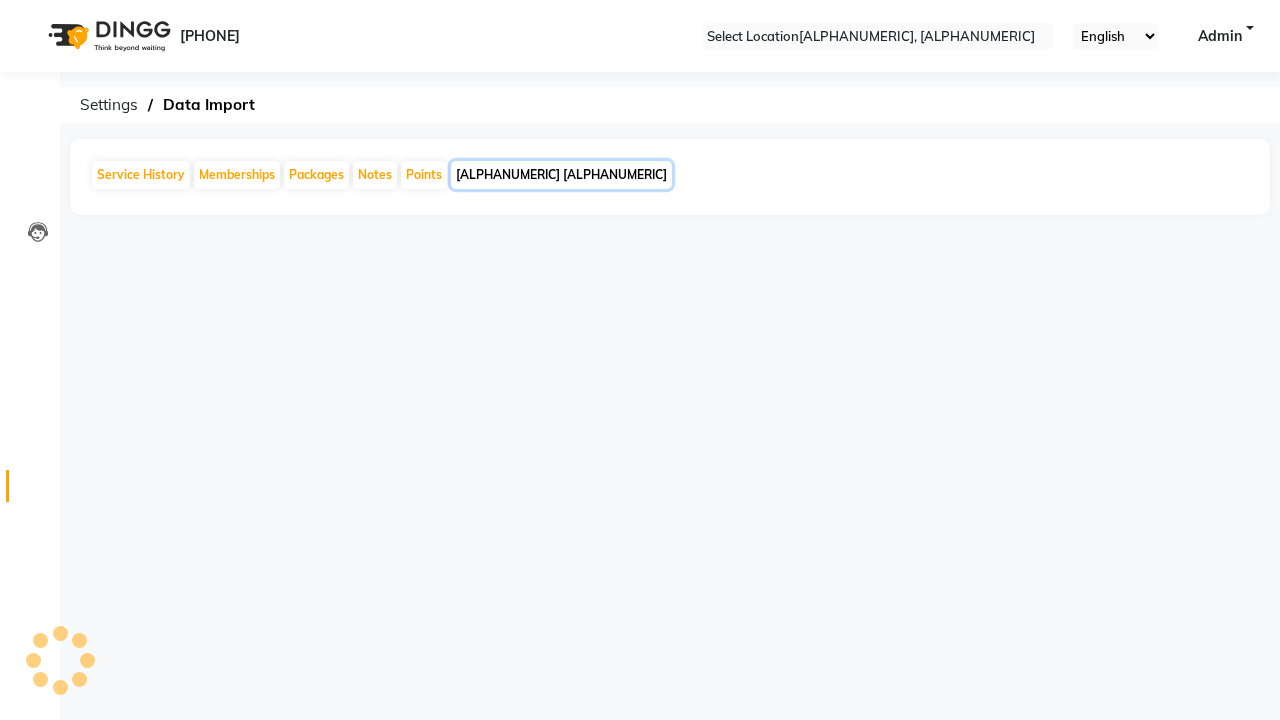 click on "[ALPHANUMERIC] [ALPHANUMERIC]" at bounding box center (561, 175) 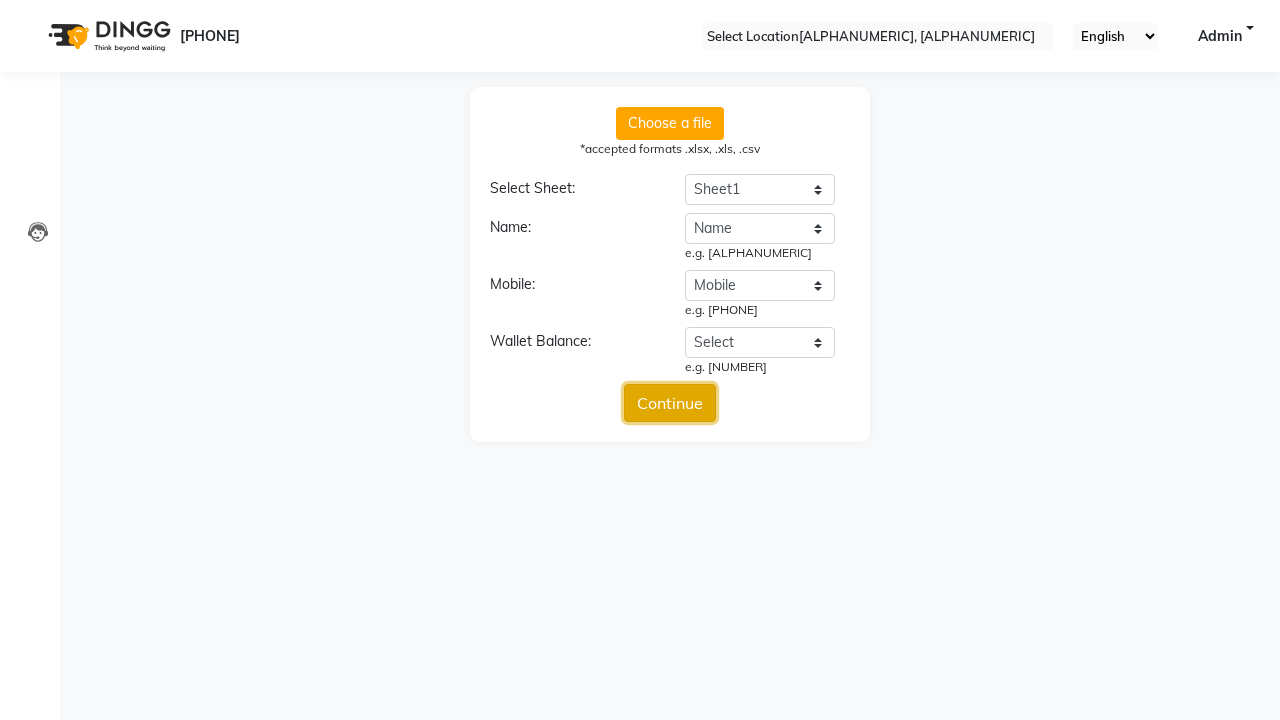 click on "Continue" at bounding box center (670, 403) 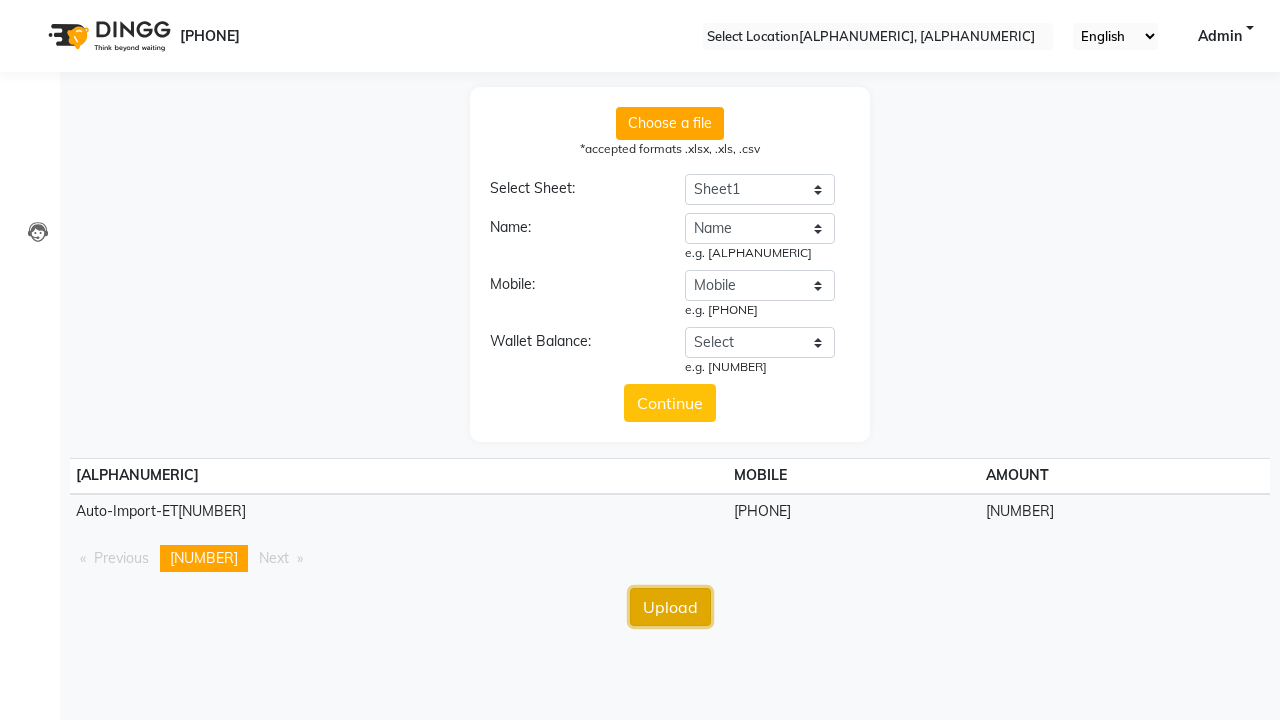 click on "Upload" at bounding box center [670, 607] 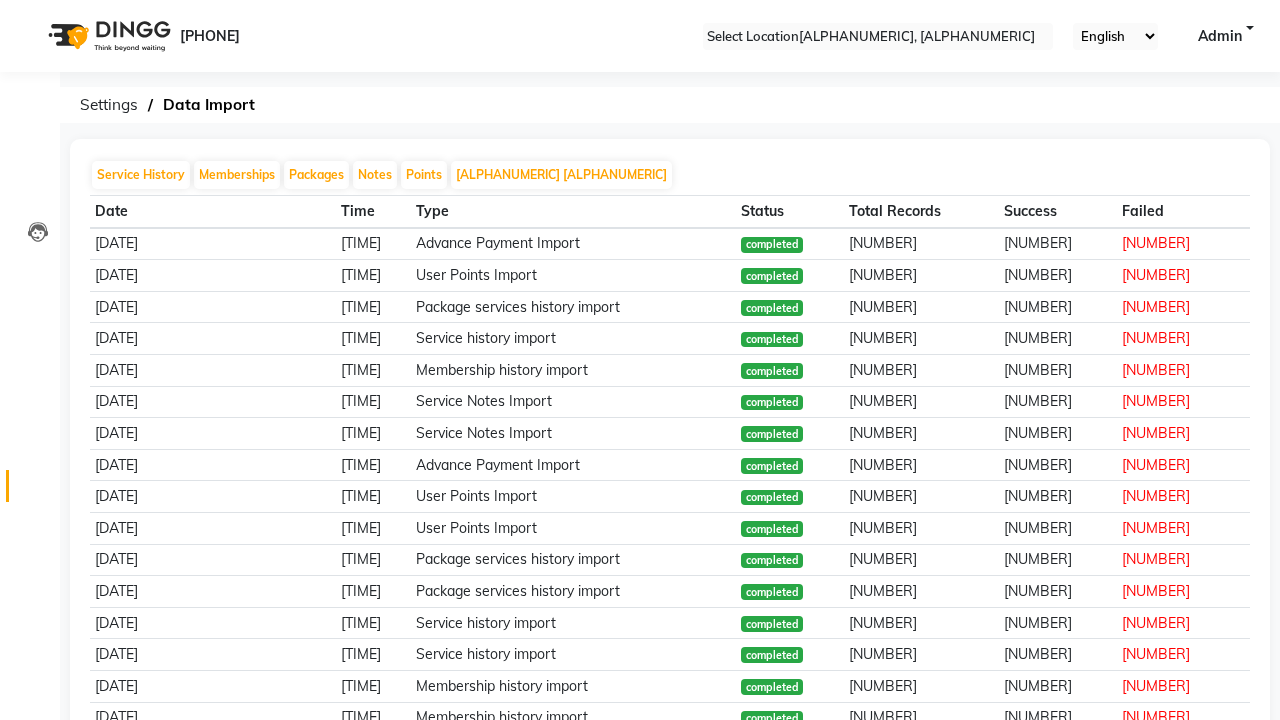 click on "Bulk advance payment completed. Successfully processed 1 out of 1 records." at bounding box center [640, 31192] 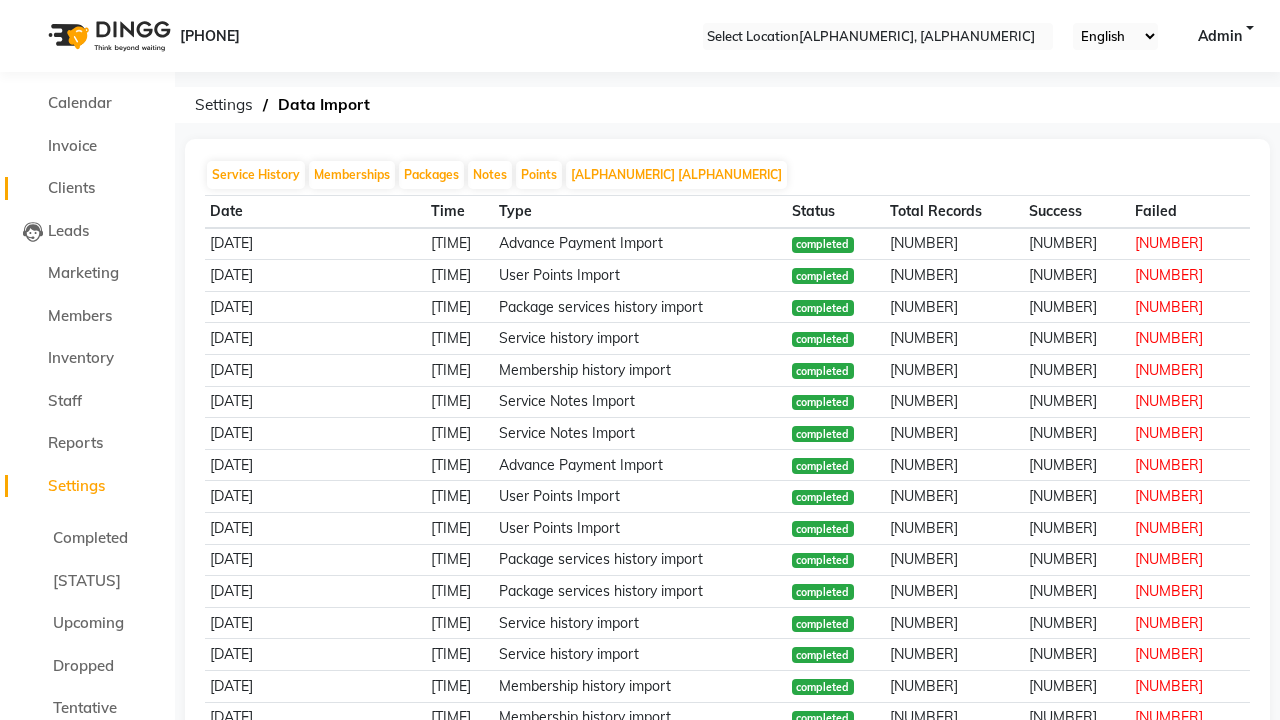 click on "Clients" at bounding box center [71, 187] 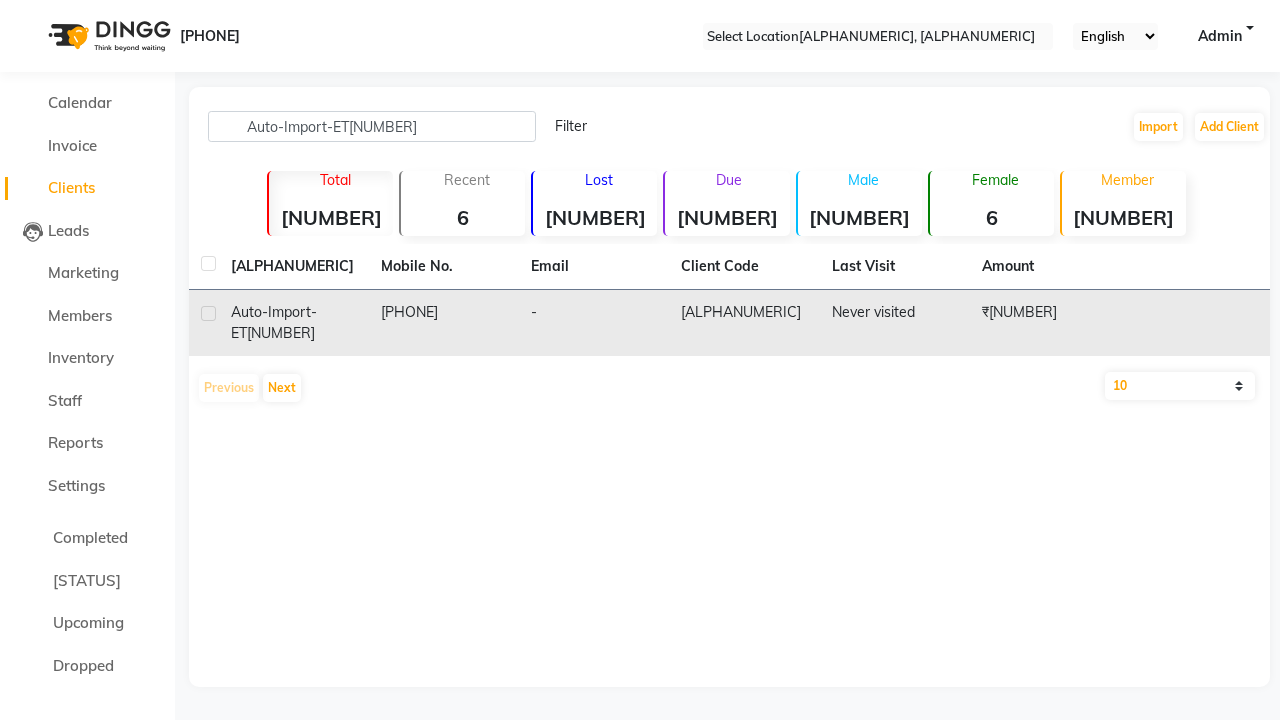 click on "[ALPHANUMERIC]" at bounding box center [744, 323] 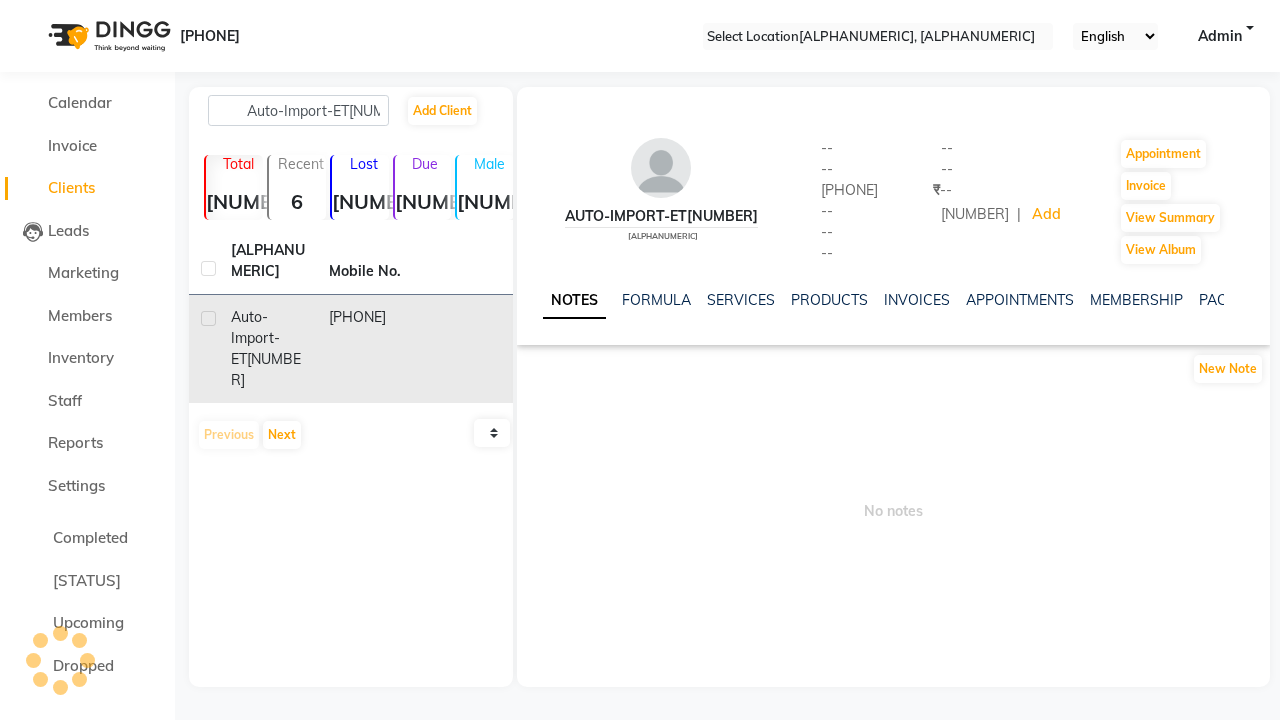 click on "WALLET" at bounding box center [1768, 300] 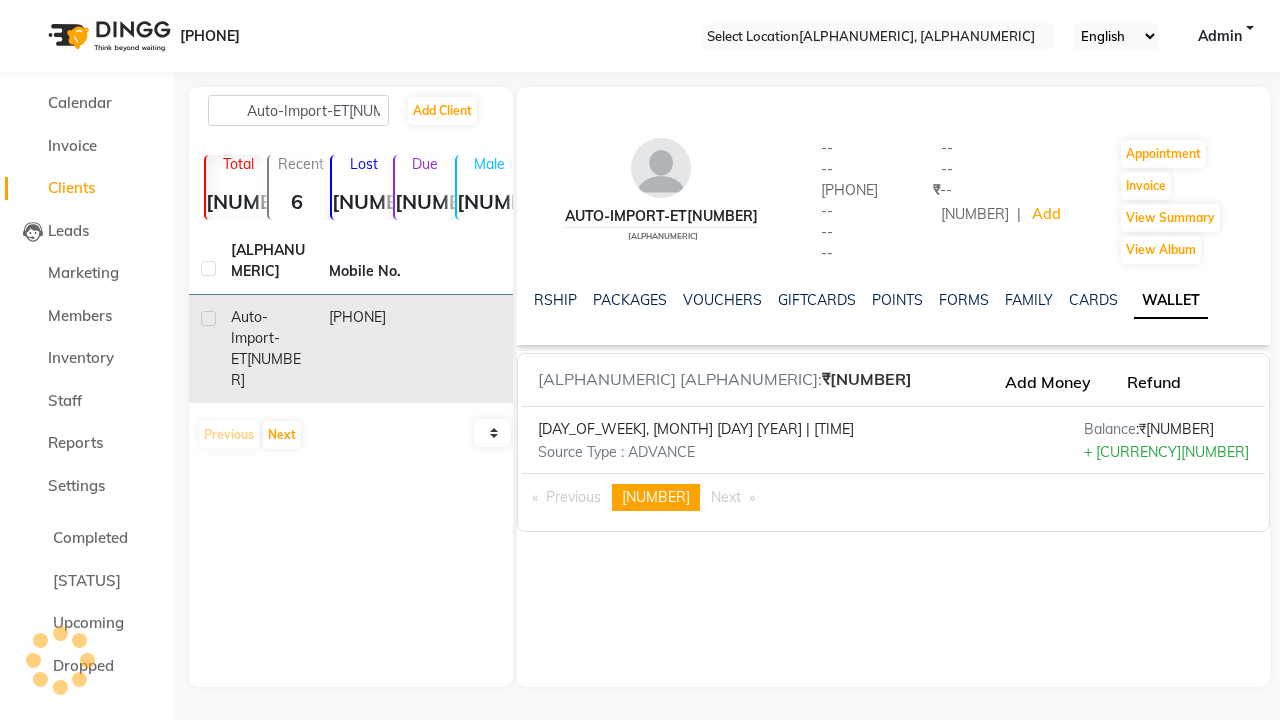 scroll, scrollTop: 0, scrollLeft: 382, axis: horizontal 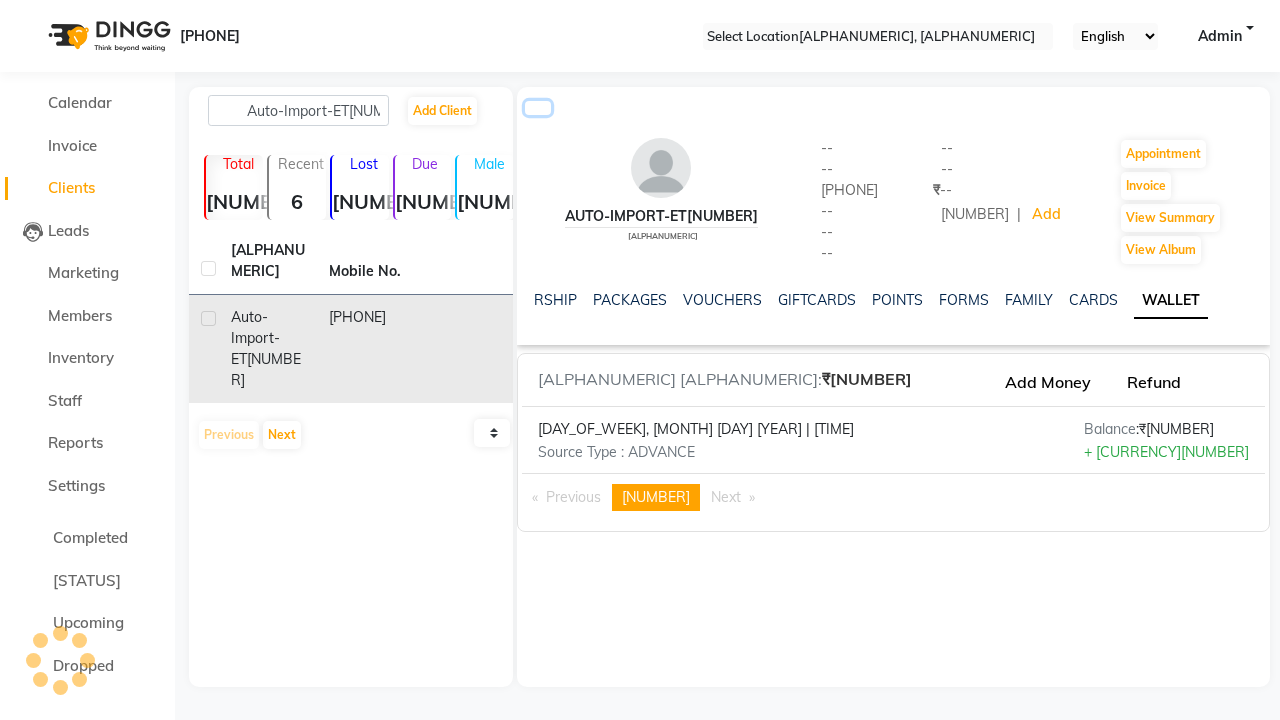 click at bounding box center (538, 108) 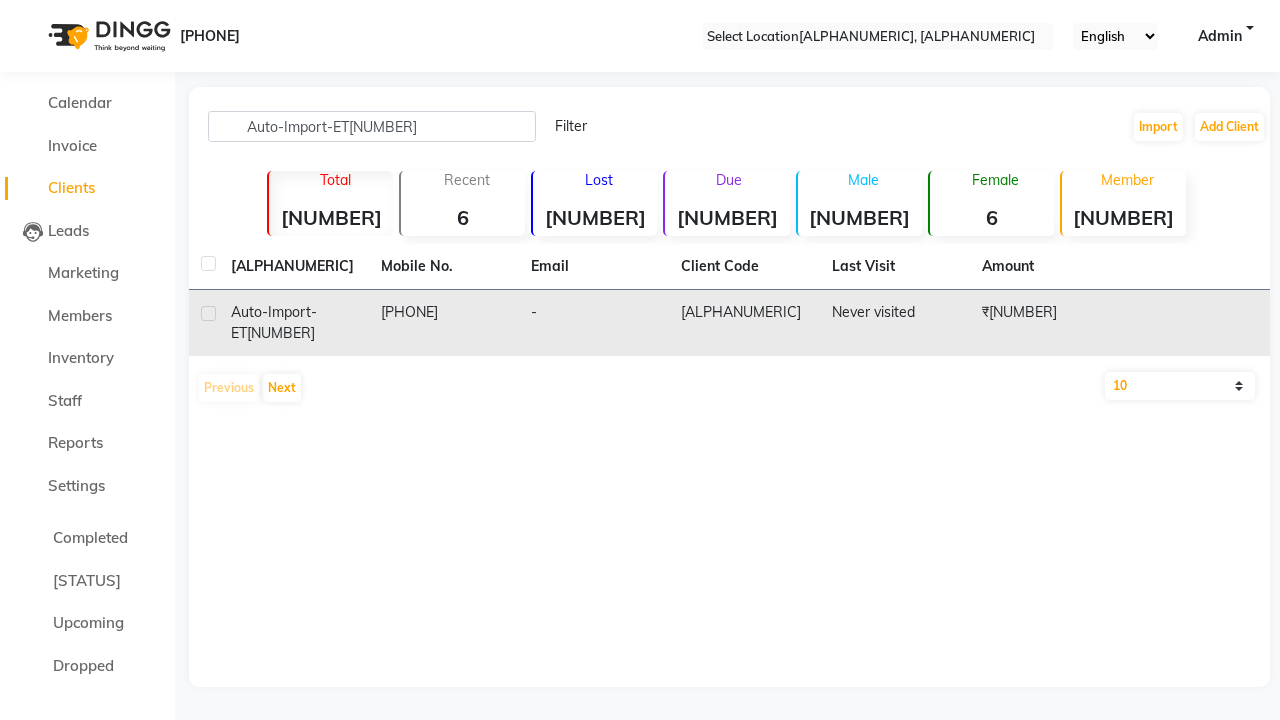 click at bounding box center [208, 313] 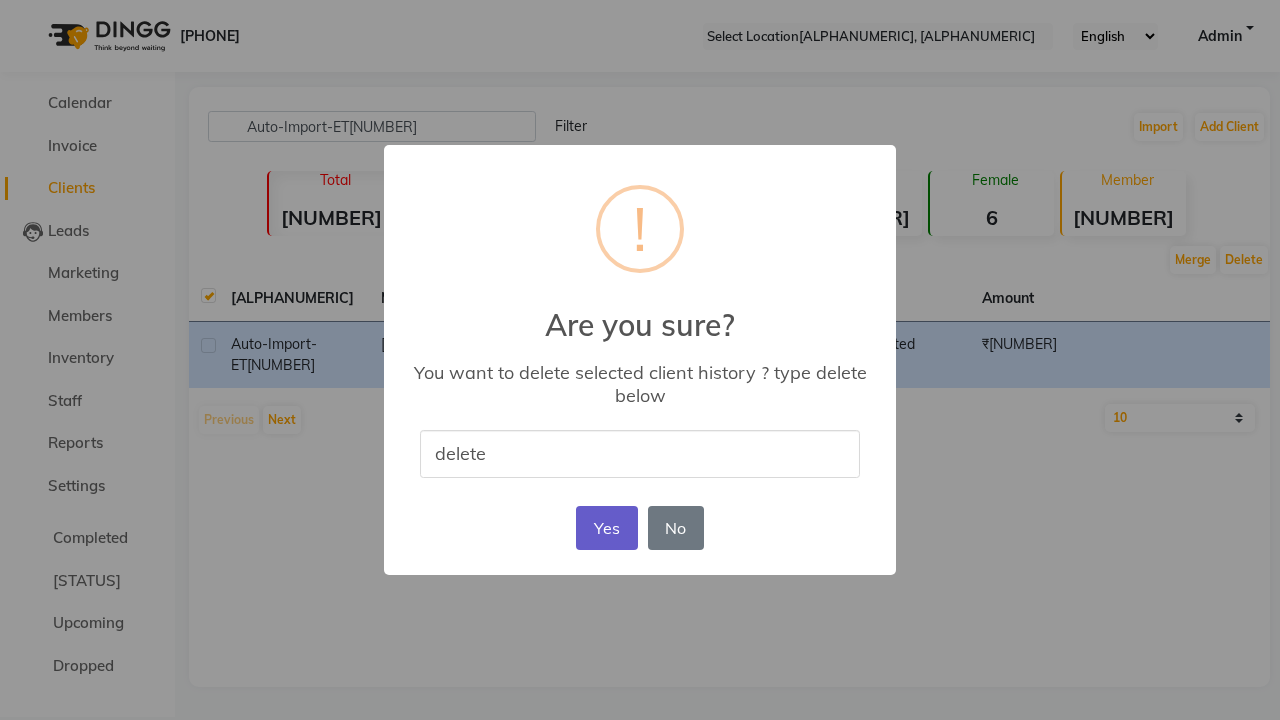 type on "delete" 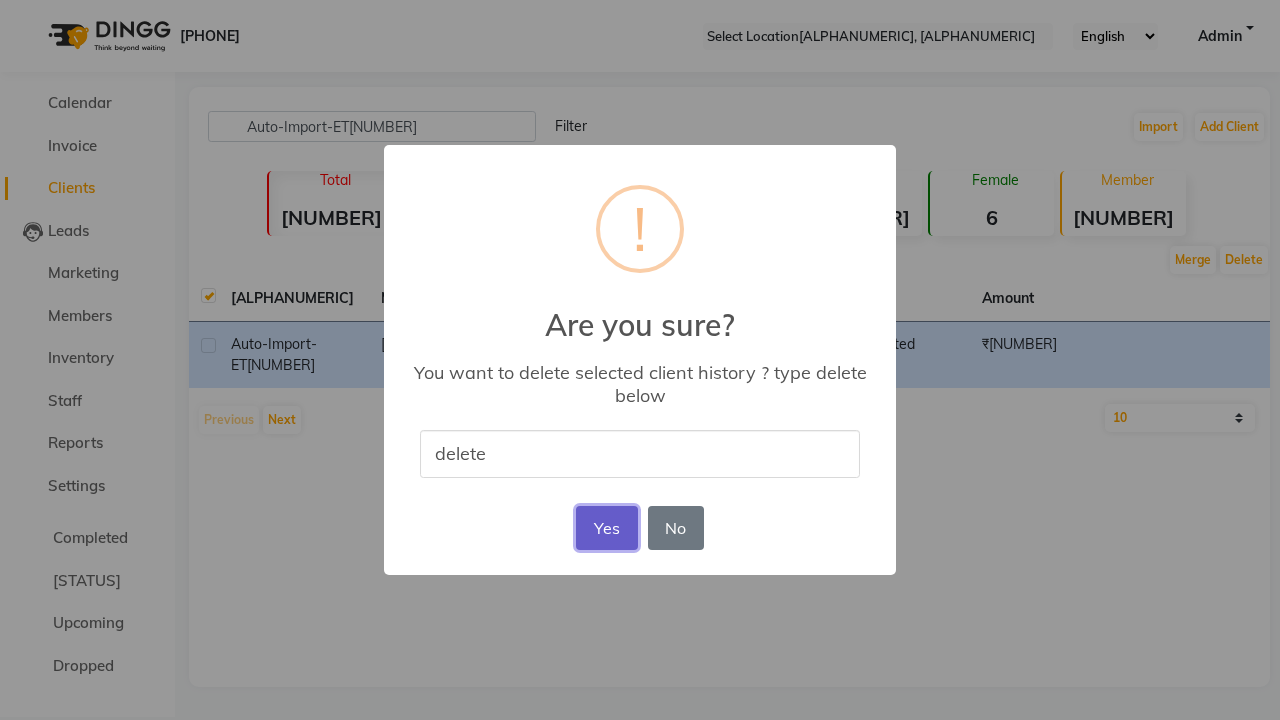 click on "Yes" at bounding box center (606, 528) 